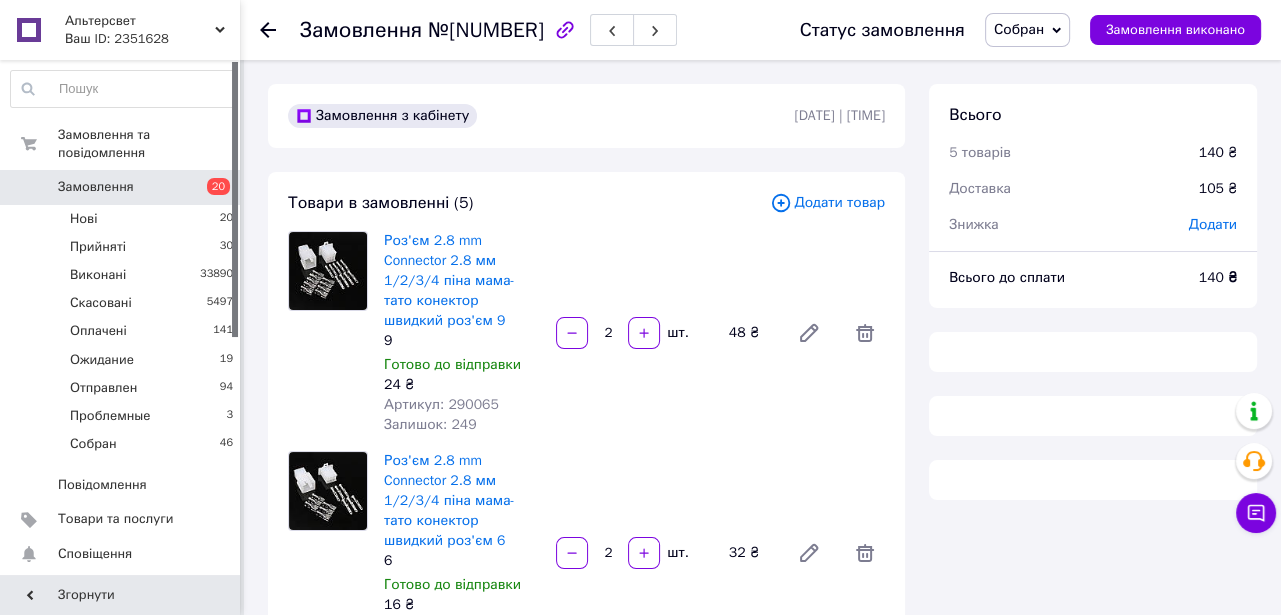 scroll, scrollTop: 1363, scrollLeft: 0, axis: vertical 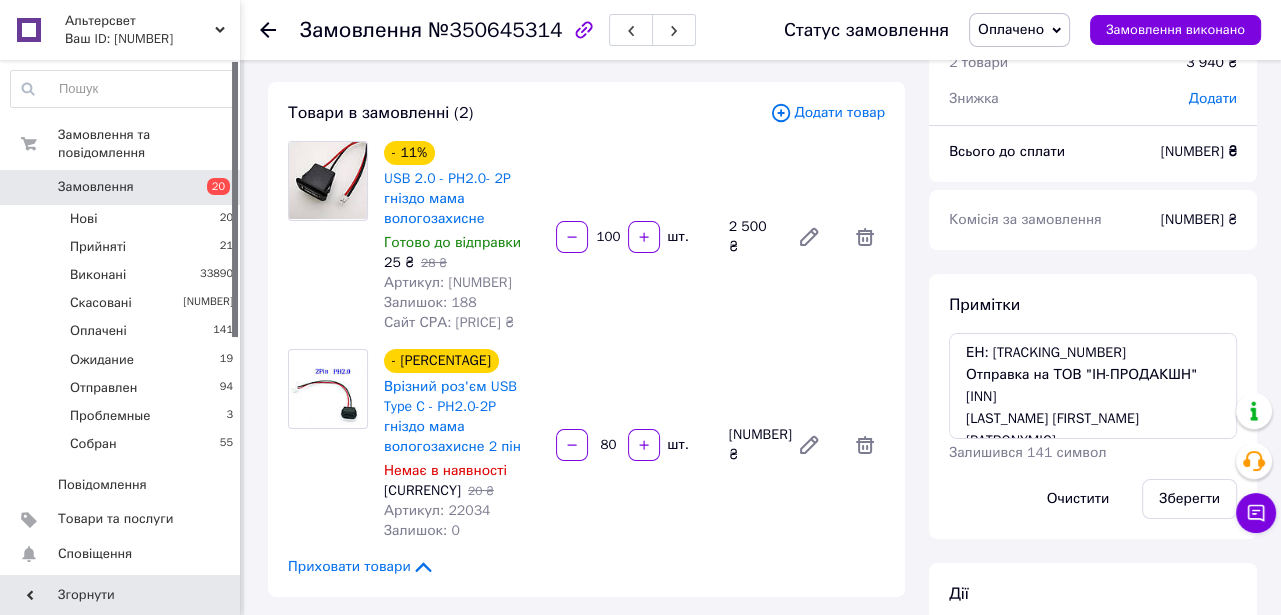 click on "Замовлення" at bounding box center (96, 187) 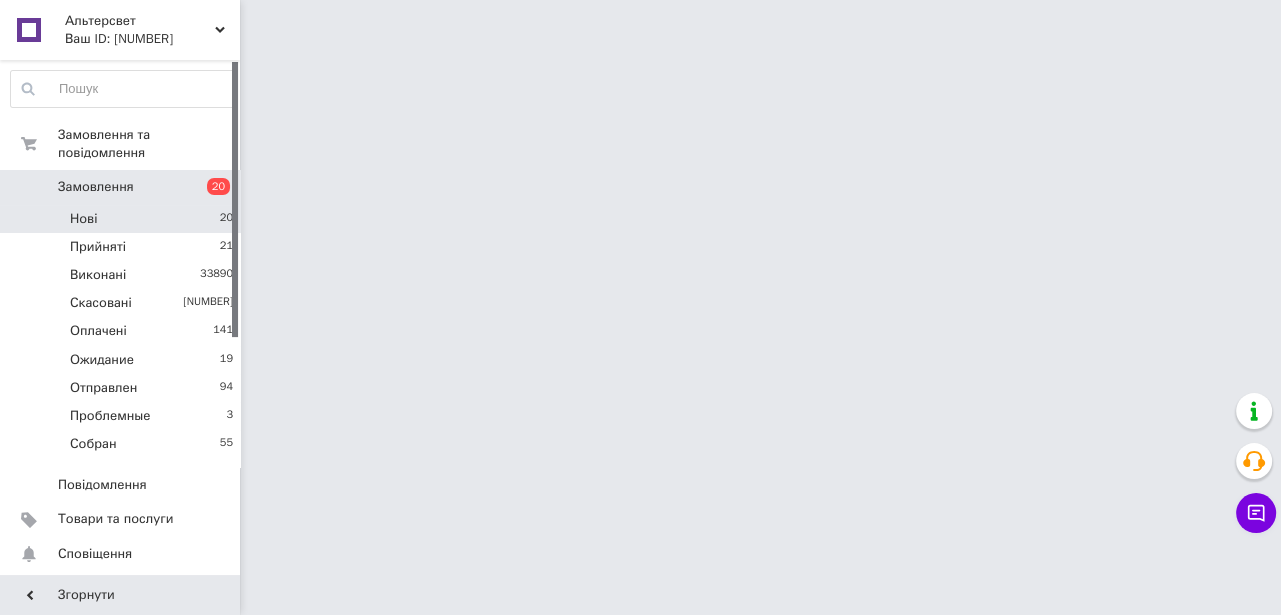 scroll, scrollTop: 0, scrollLeft: 0, axis: both 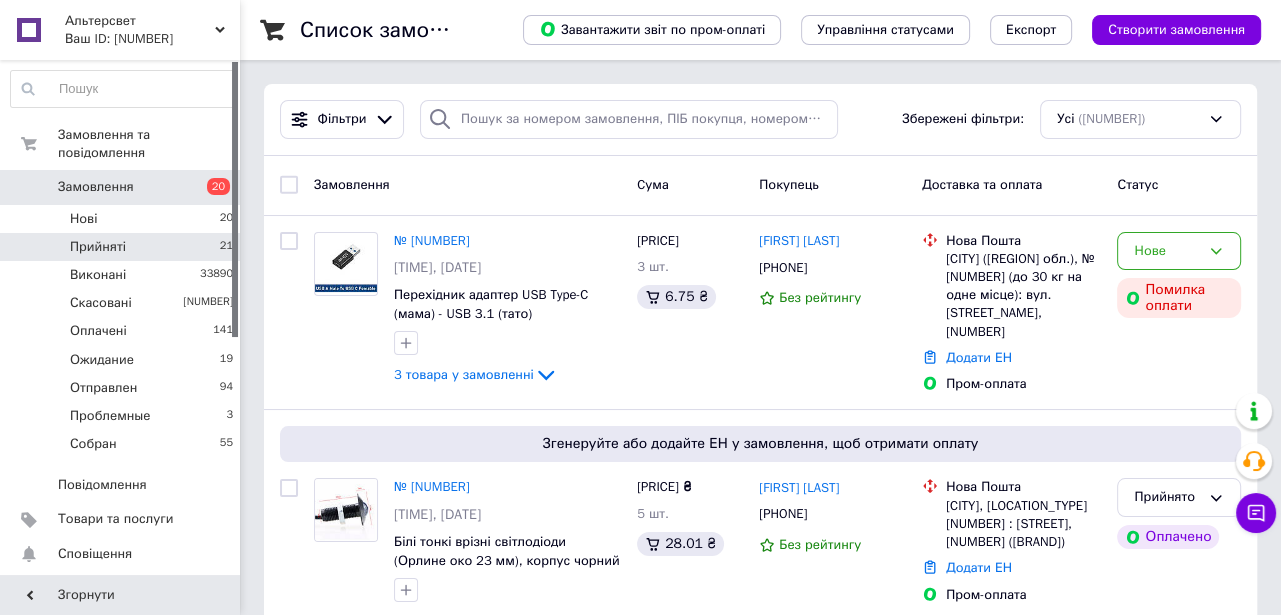 click on "Прийняті" at bounding box center (83, 219) 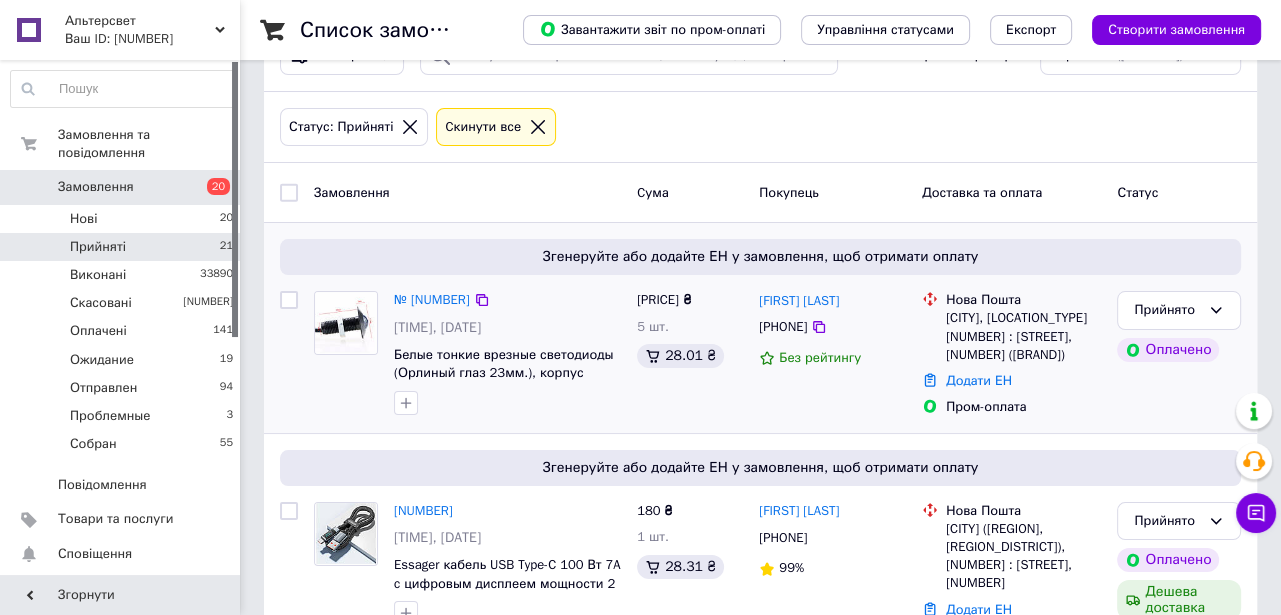 scroll, scrollTop: 181, scrollLeft: 0, axis: vertical 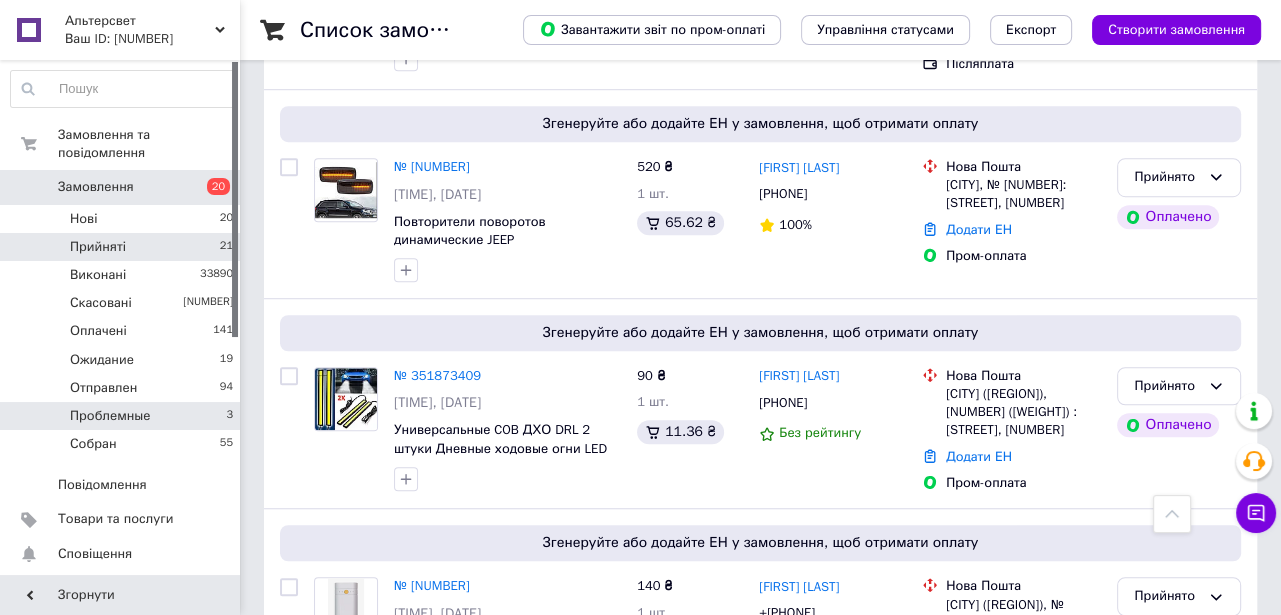click on "Проблемные [NUMBER]" at bounding box center (122, 416) 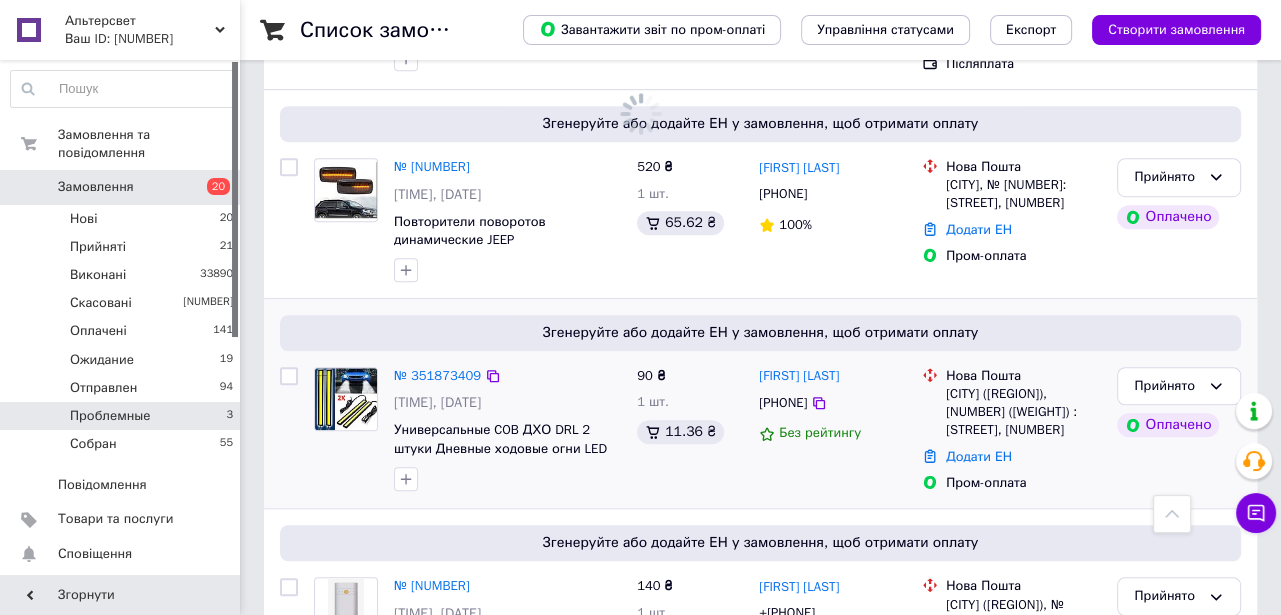 scroll, scrollTop: 0, scrollLeft: 0, axis: both 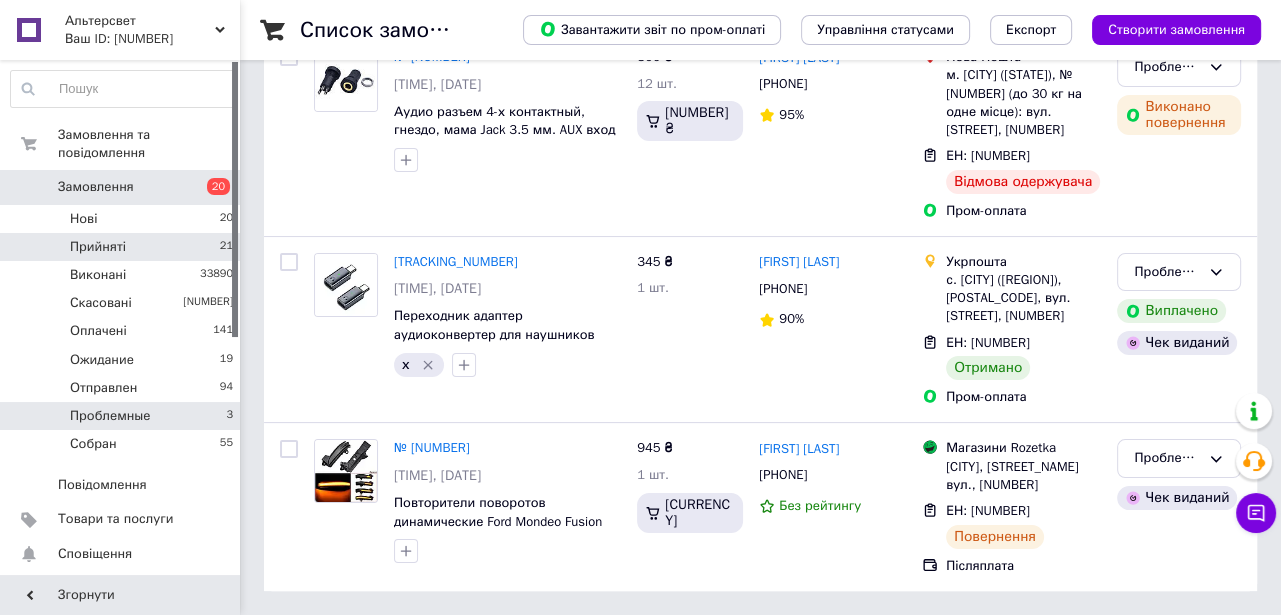click on "Прийняті" at bounding box center (83, 219) 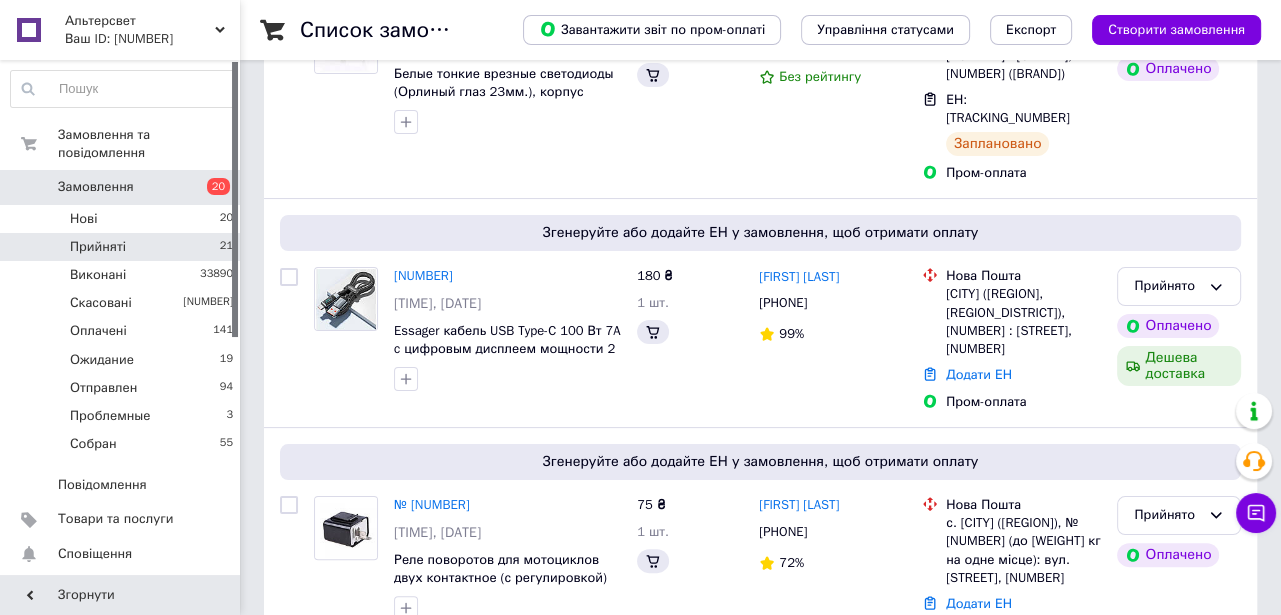 scroll, scrollTop: 0, scrollLeft: 0, axis: both 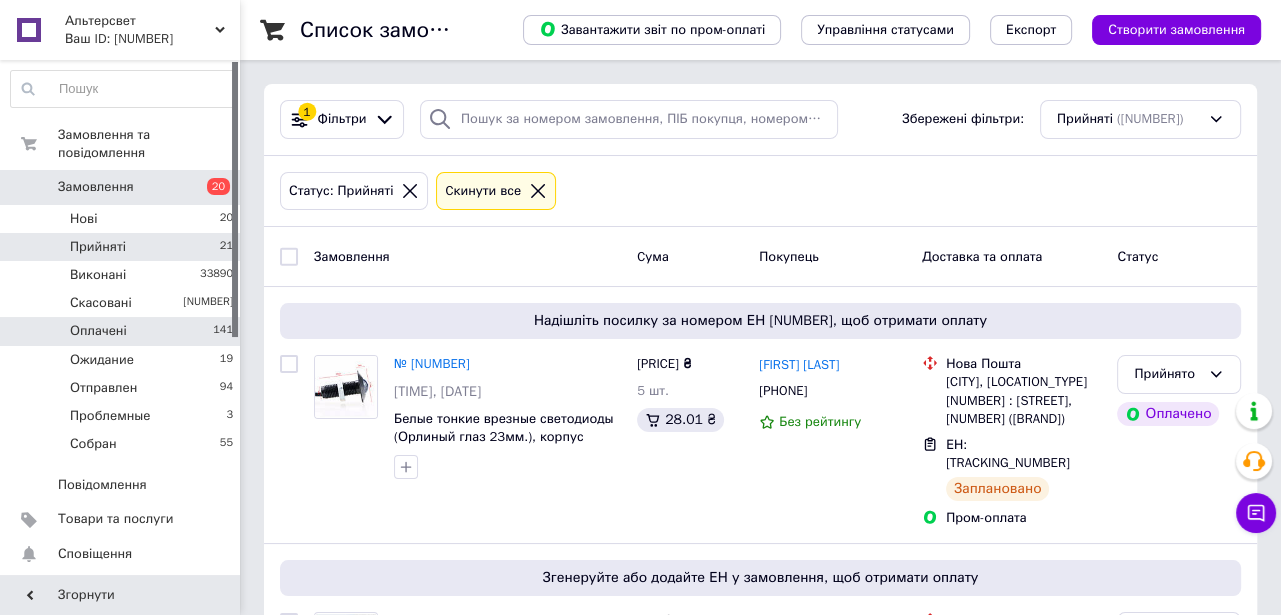 click on "Оплачені" at bounding box center [83, 219] 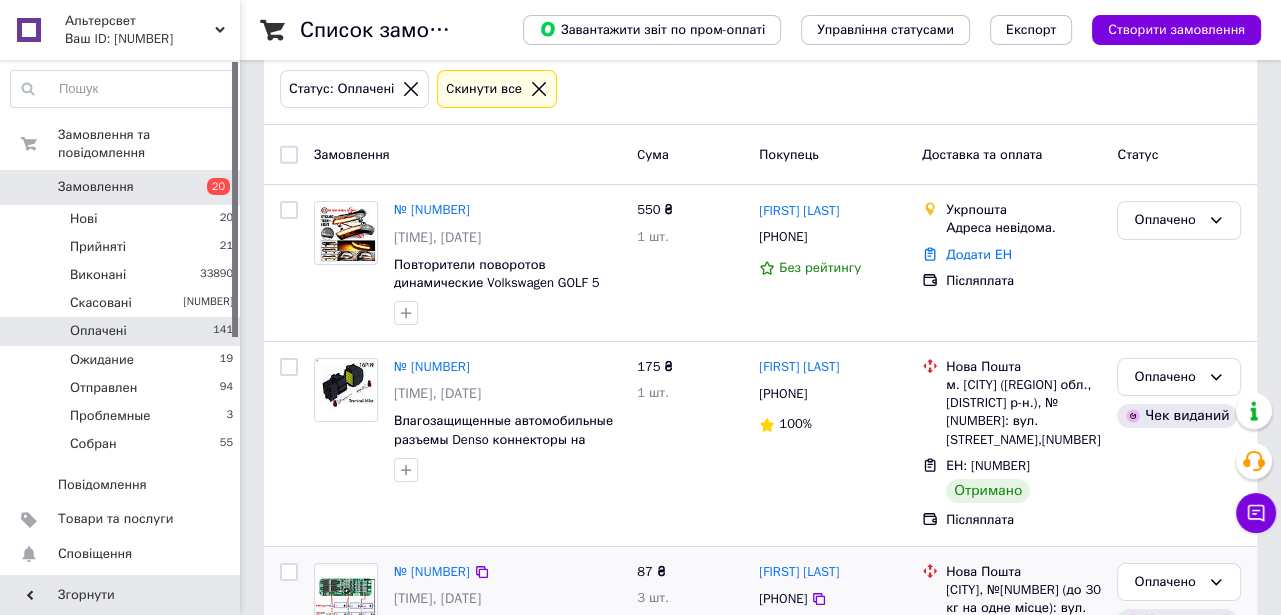 scroll, scrollTop: 0, scrollLeft: 0, axis: both 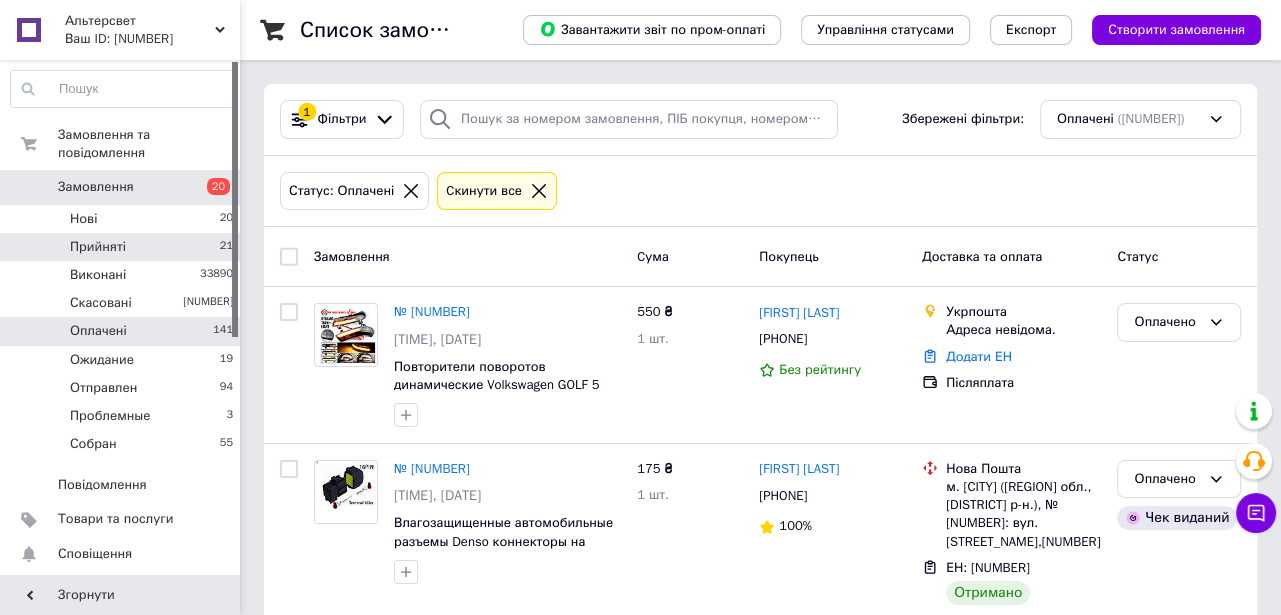 drag, startPoint x: 133, startPoint y: 227, endPoint x: 61, endPoint y: 269, distance: 83.35467 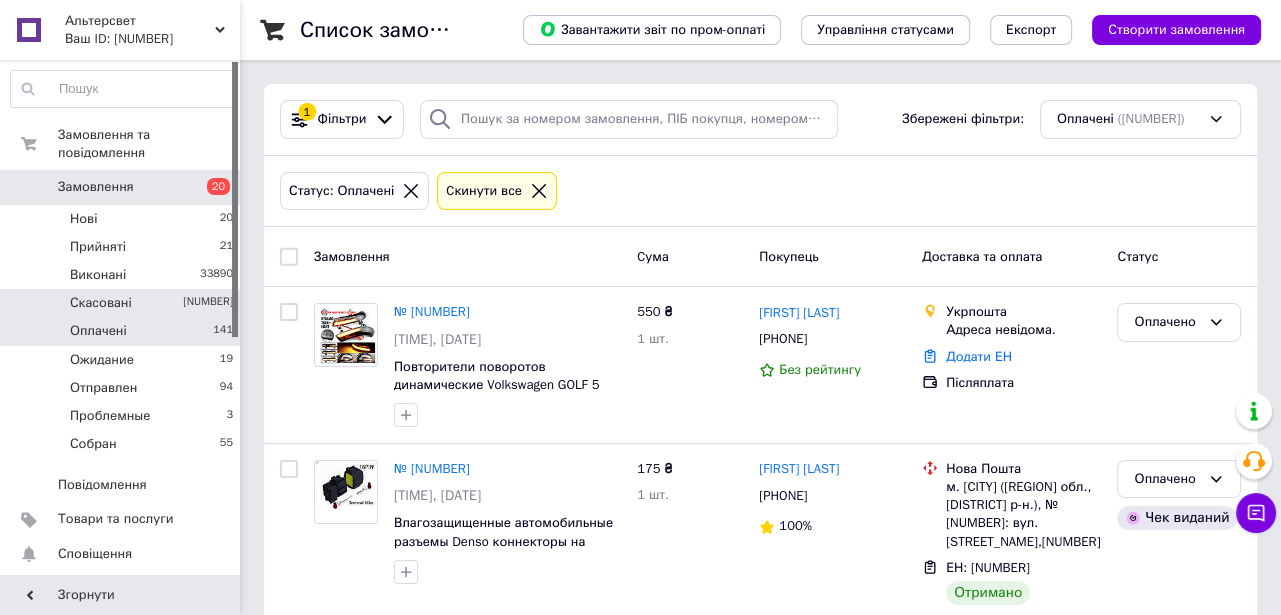 click on "Прийняті [NUMBER]" at bounding box center [122, 247] 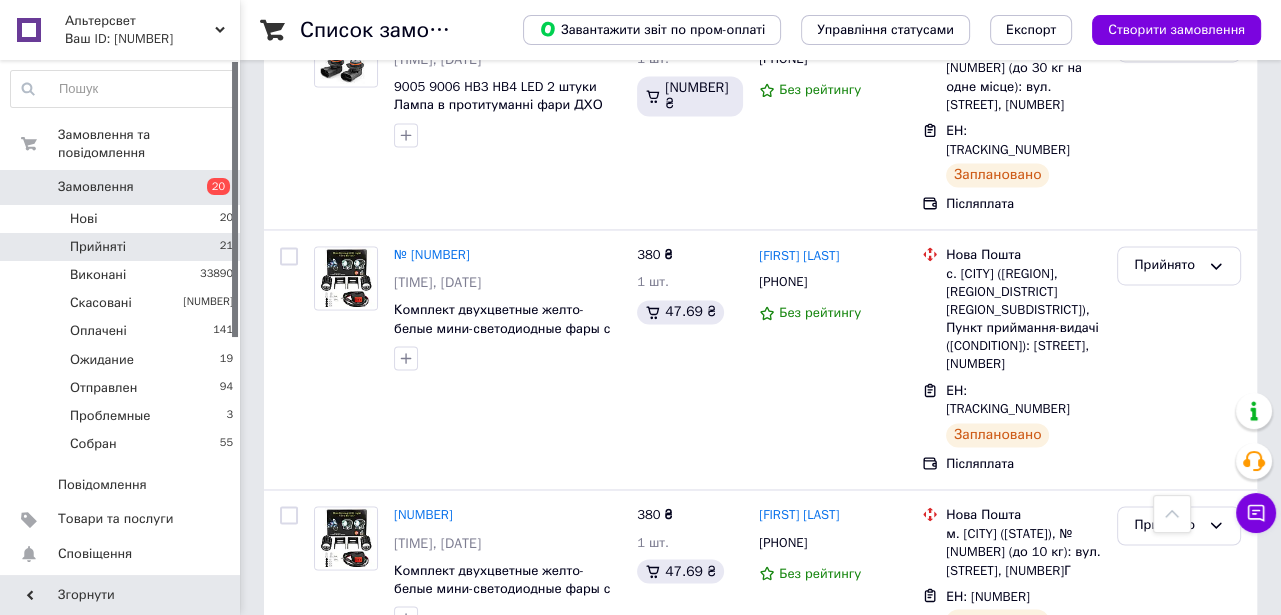 scroll, scrollTop: 2818, scrollLeft: 0, axis: vertical 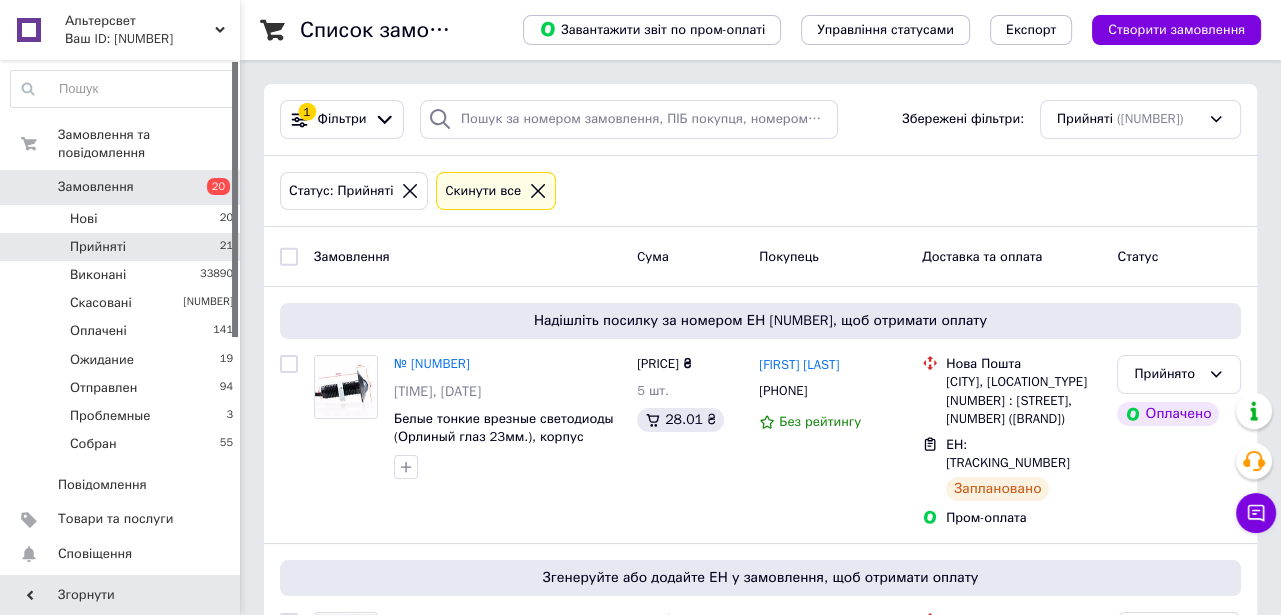 click at bounding box center [538, 191] 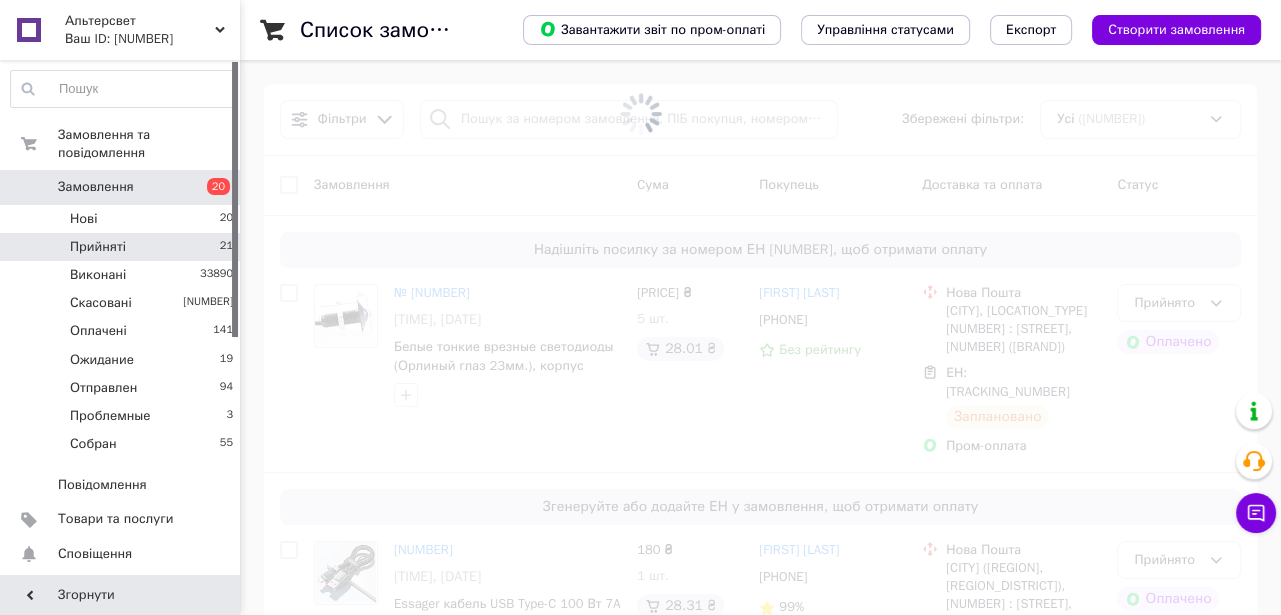click on "Товари та послуги" at bounding box center (115, 519) 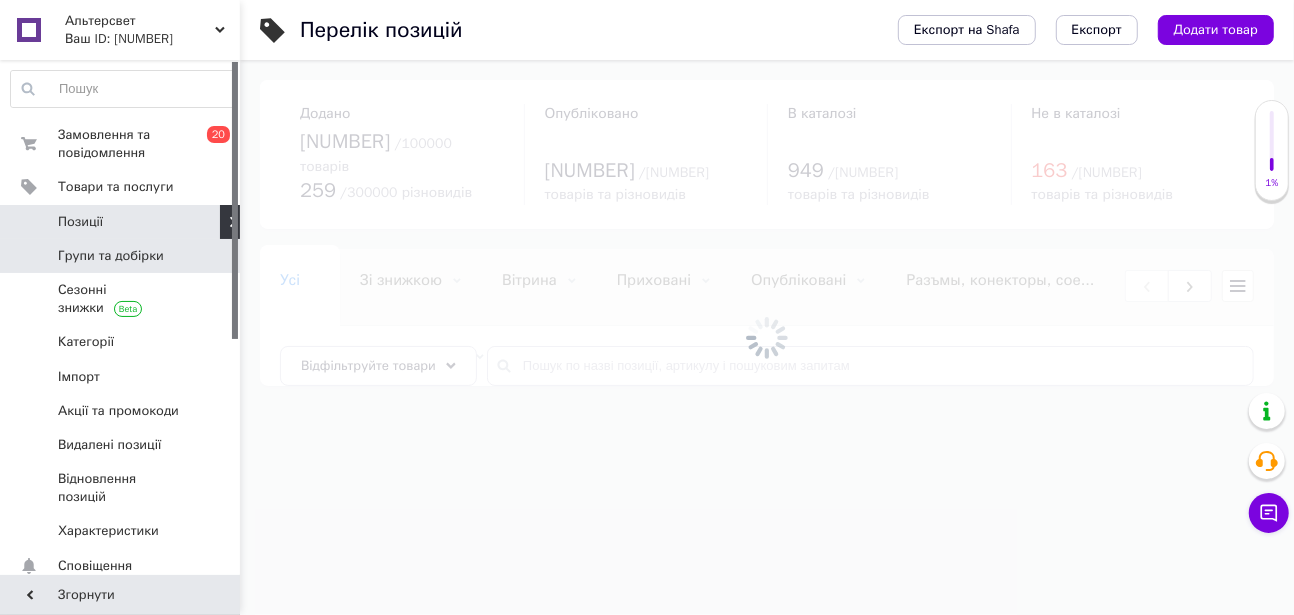 click on "Групи та добірки" at bounding box center (111, 256) 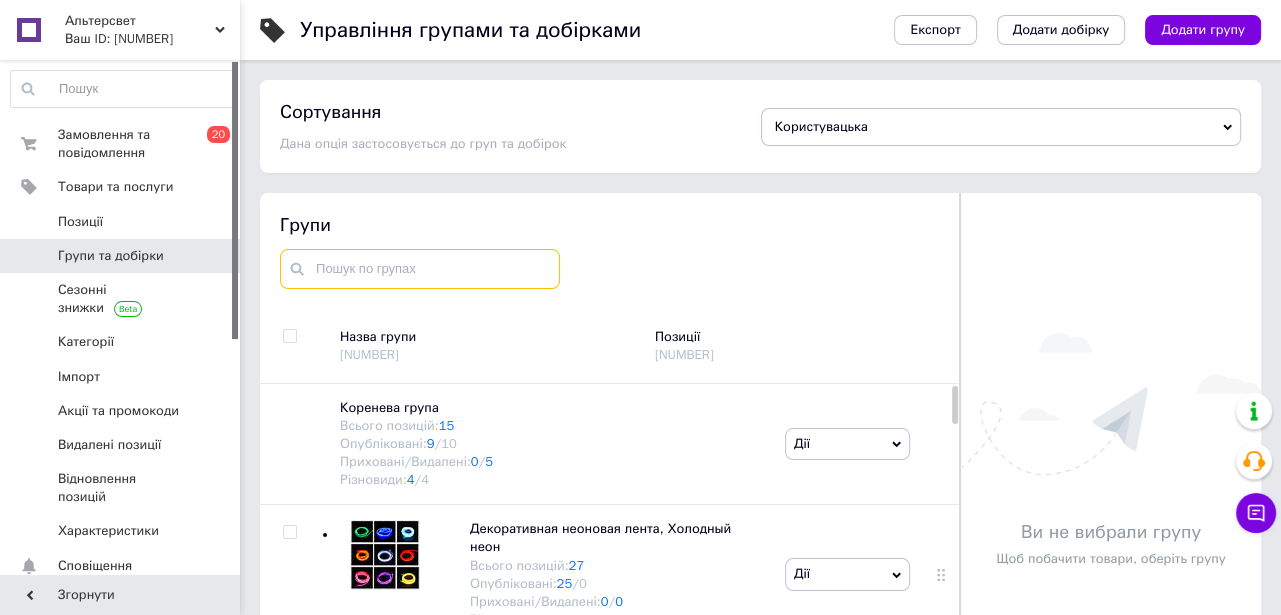 click at bounding box center (420, 269) 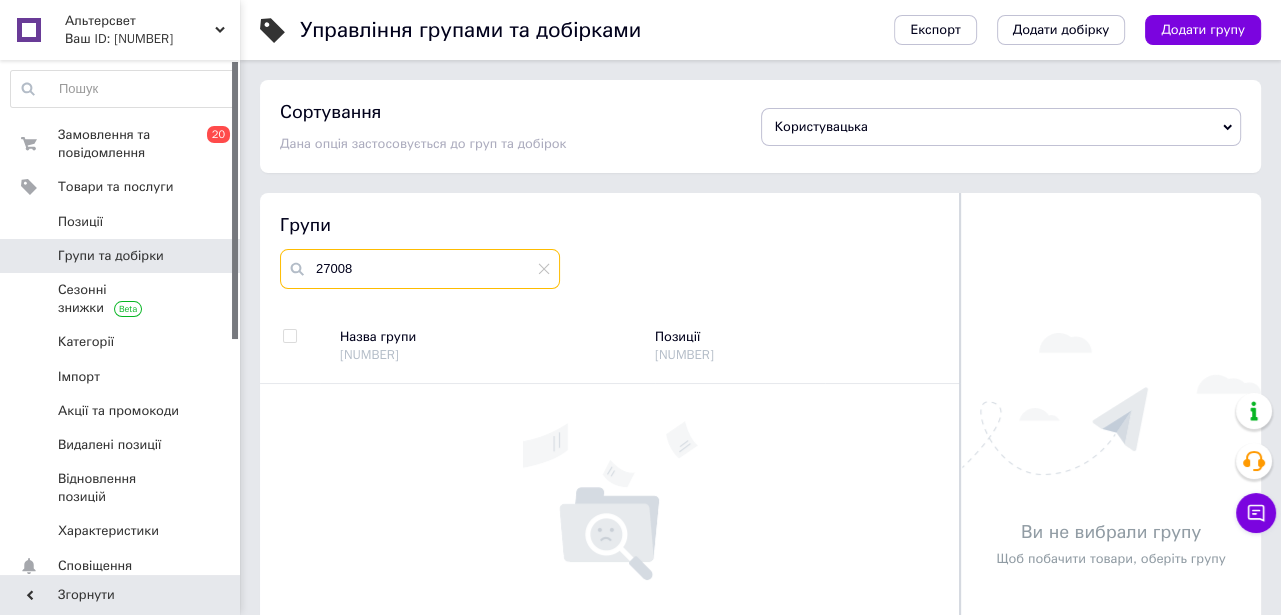 type on "27008" 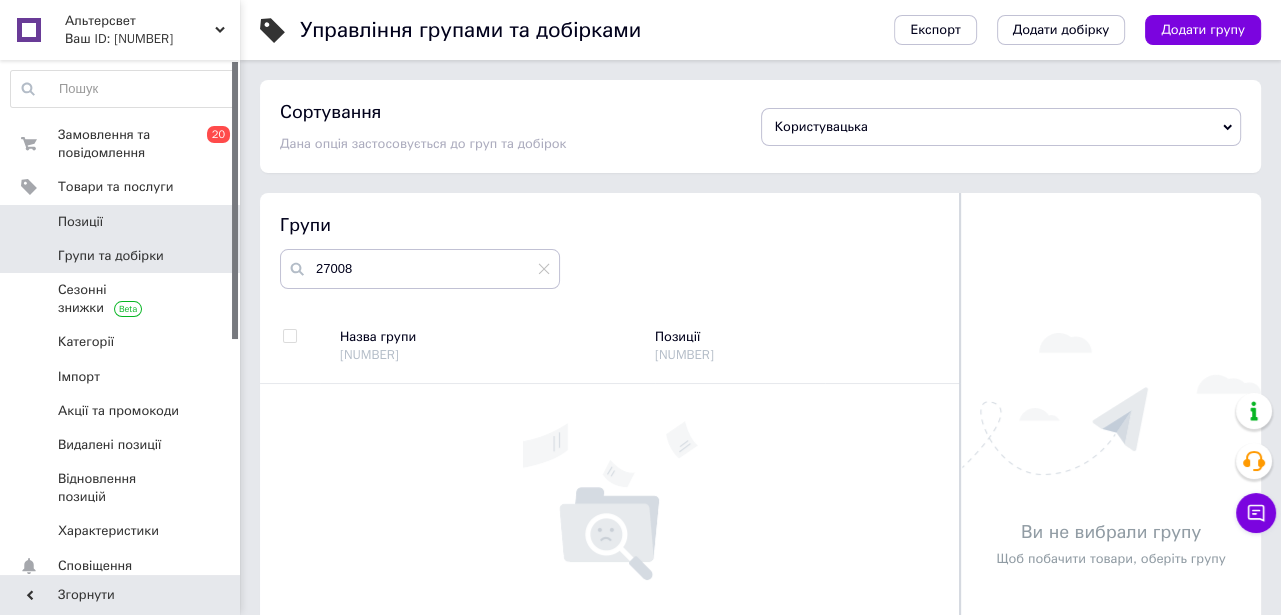 click on "Позиції" at bounding box center [80, 222] 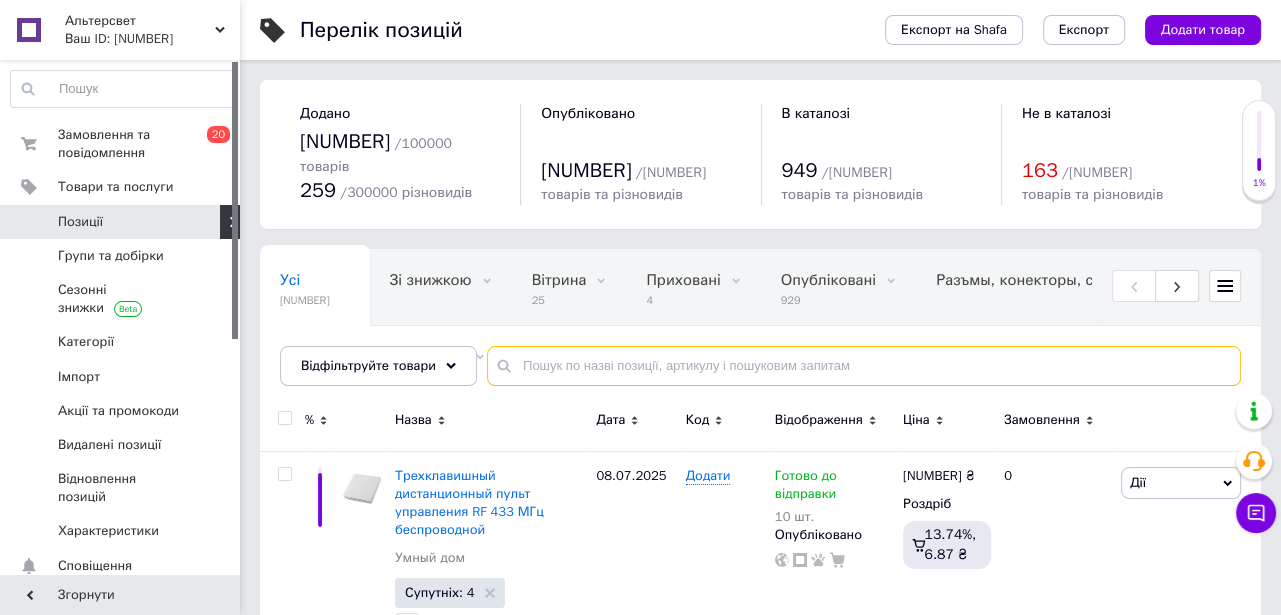 click at bounding box center [864, 366] 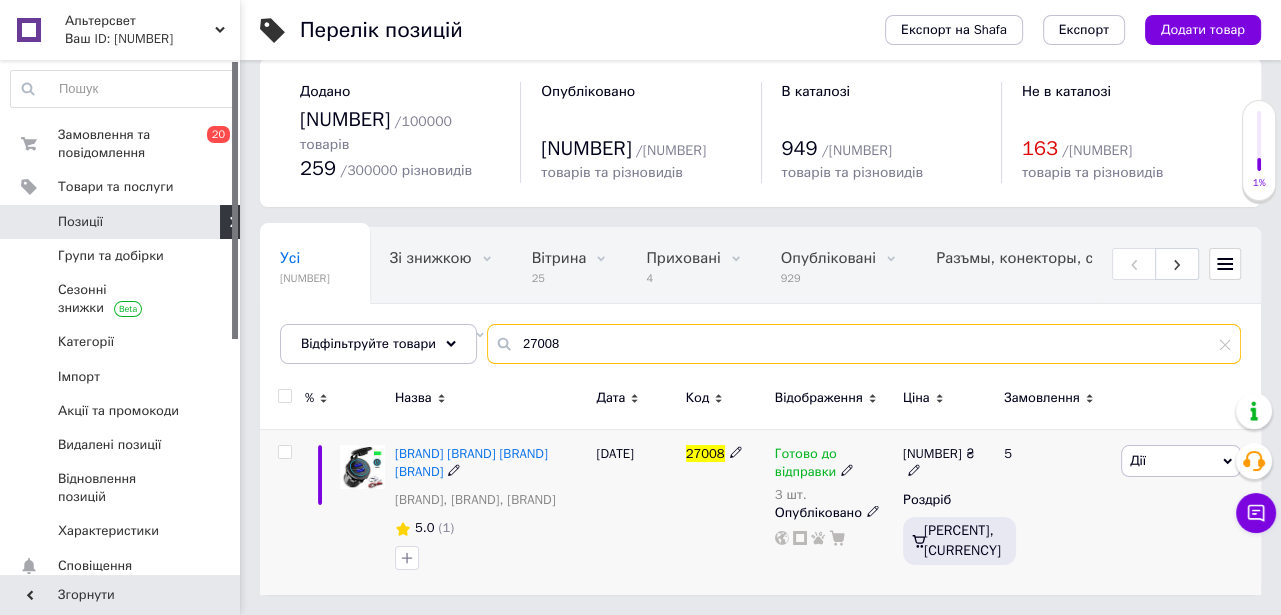 scroll, scrollTop: 46, scrollLeft: 0, axis: vertical 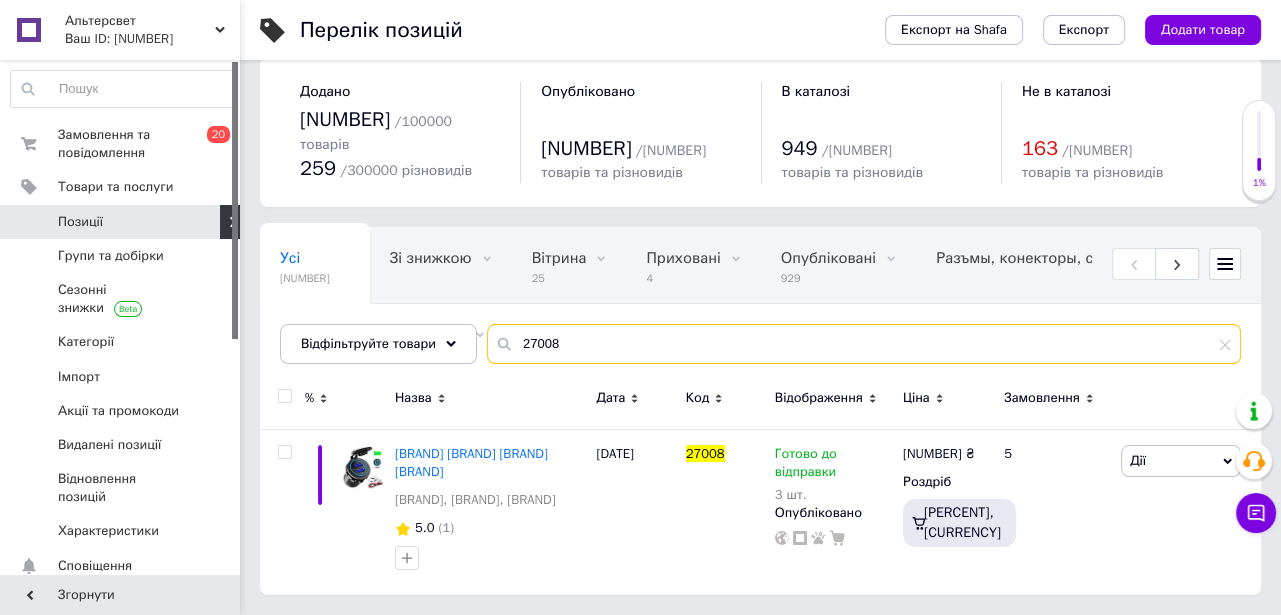 type on "27008" 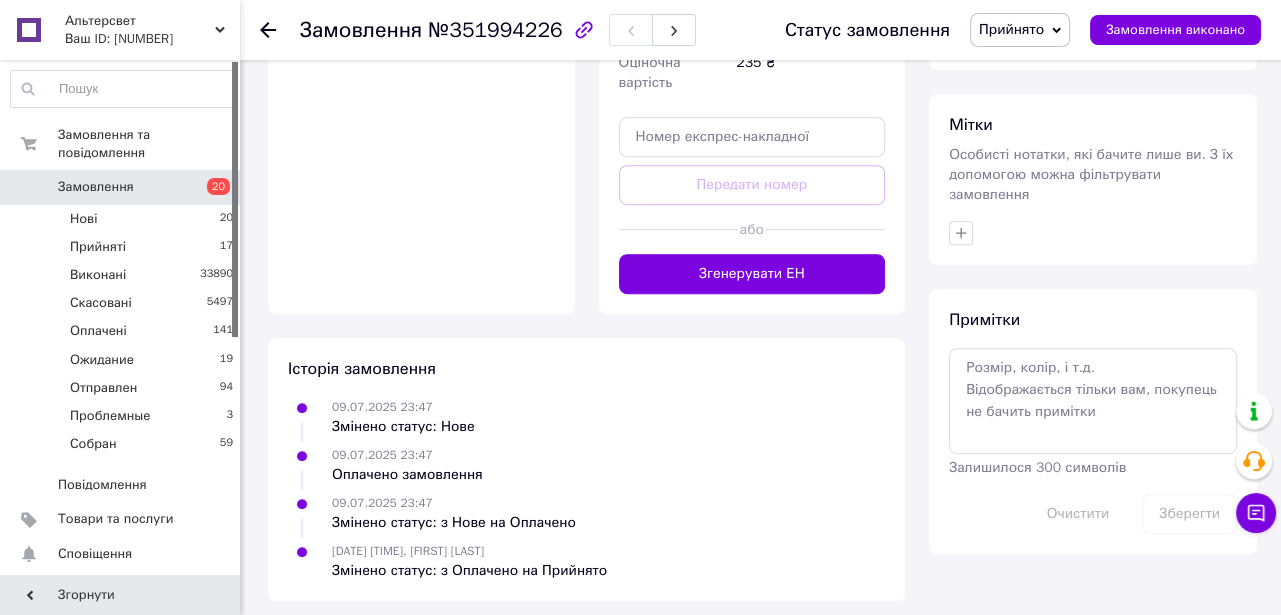 scroll, scrollTop: 1090, scrollLeft: 0, axis: vertical 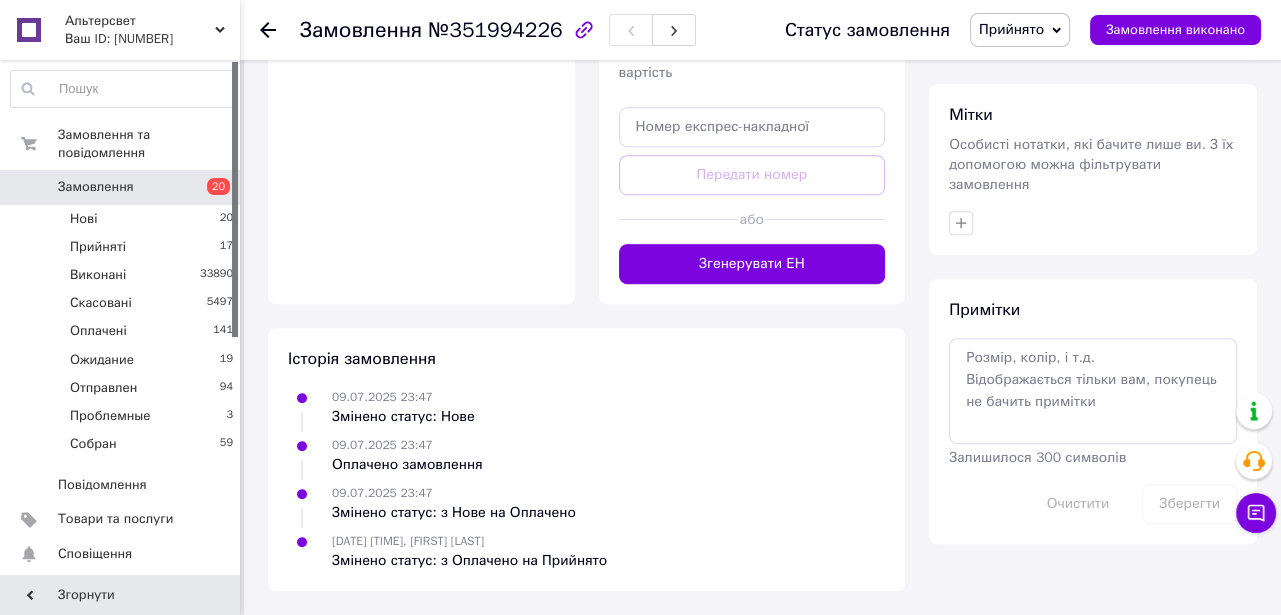 click on "Згенерувати ЕН" at bounding box center [752, 264] 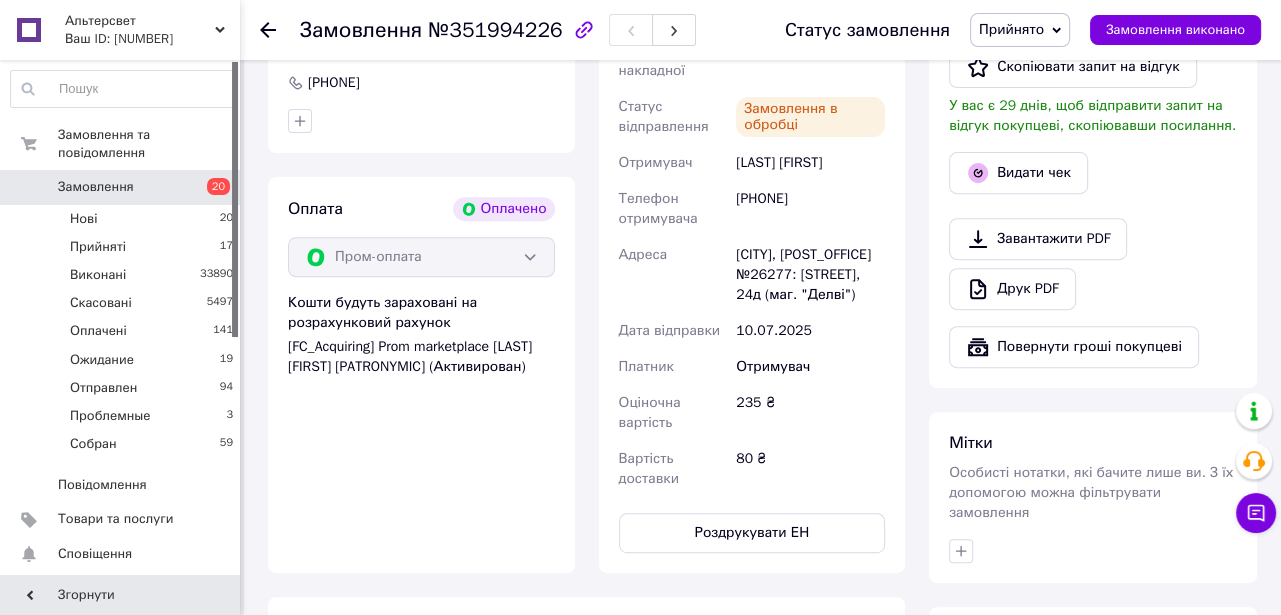 scroll, scrollTop: 545, scrollLeft: 0, axis: vertical 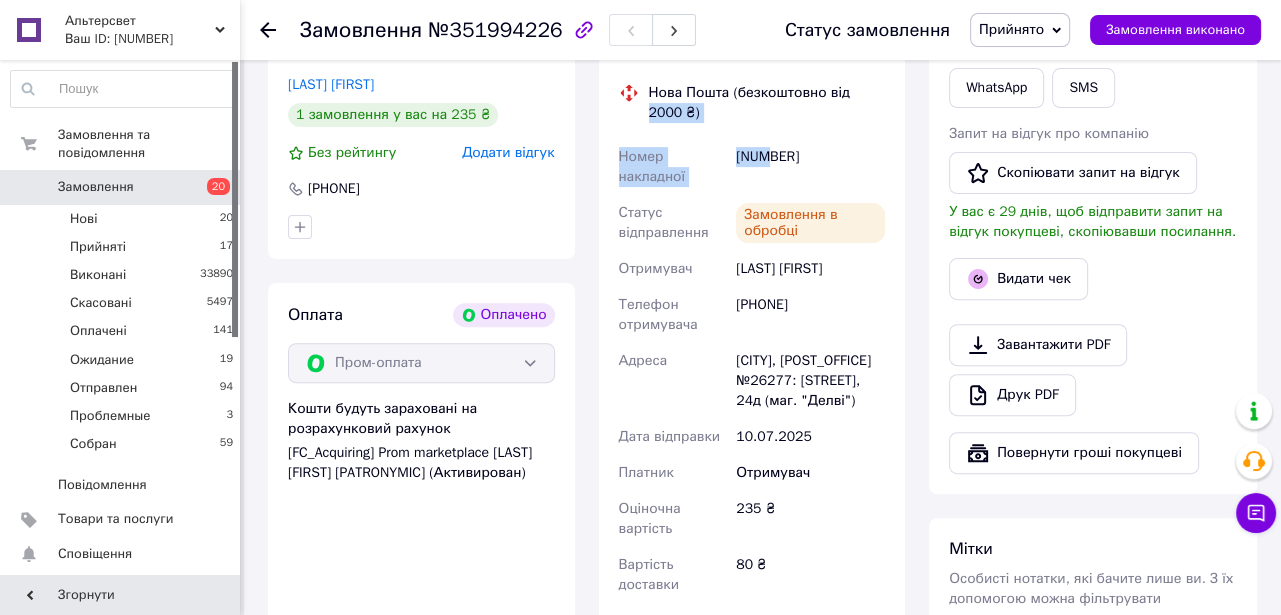 drag, startPoint x: 650, startPoint y: 143, endPoint x: 717, endPoint y: 164, distance: 70.21396 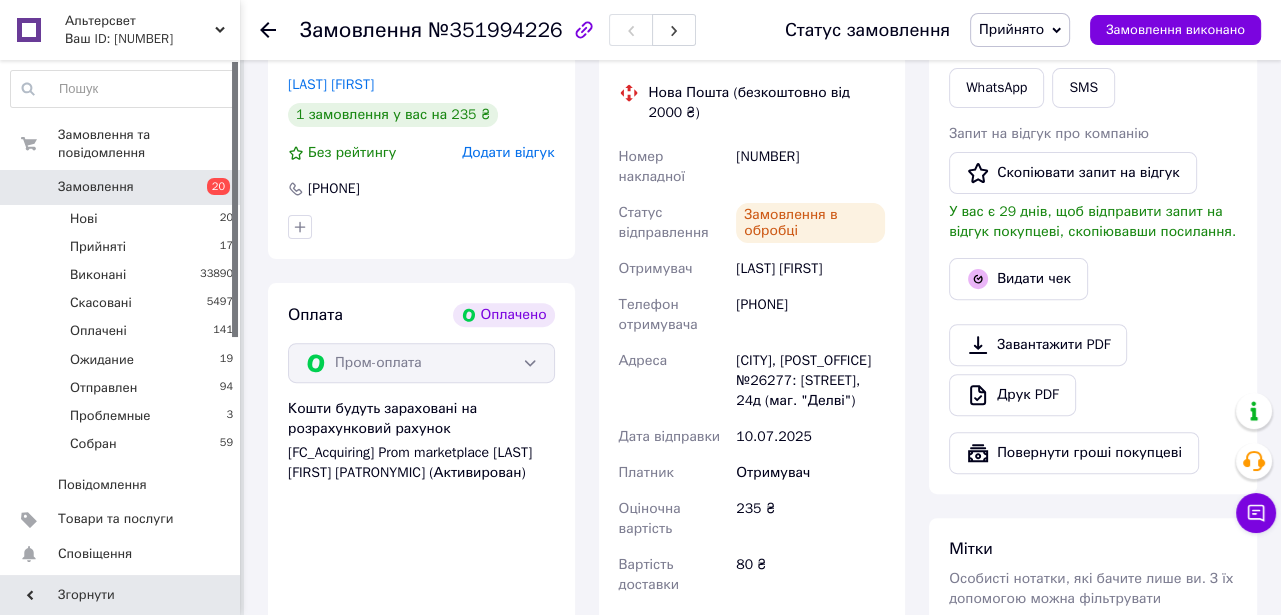 click on "Доставка Редагувати Нова Пошта (безкоштовно від 2000 ₴) Номер накладної 20451202697697 Статус відправлення Замовлення в обробці Отримувач [LAST] [FIRST] Телефон отримувача [PHONE] Адреса [CITY], [POST_OFFICE] №26277: [STREET], 24д (маг. "Делві") Дата відправки [DATE] Платник Отримувач Оціночна вартість 235 ₴ Вартість доставки 80 ₴ Роздрукувати ЕН" at bounding box center [752, 347] 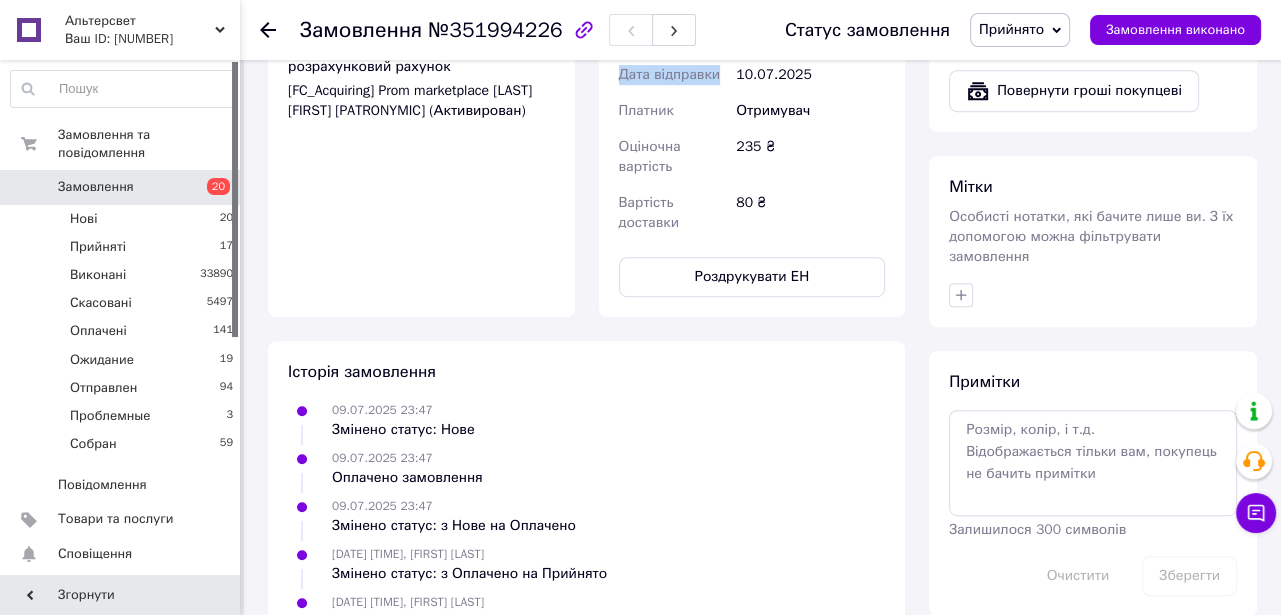 scroll, scrollTop: 909, scrollLeft: 0, axis: vertical 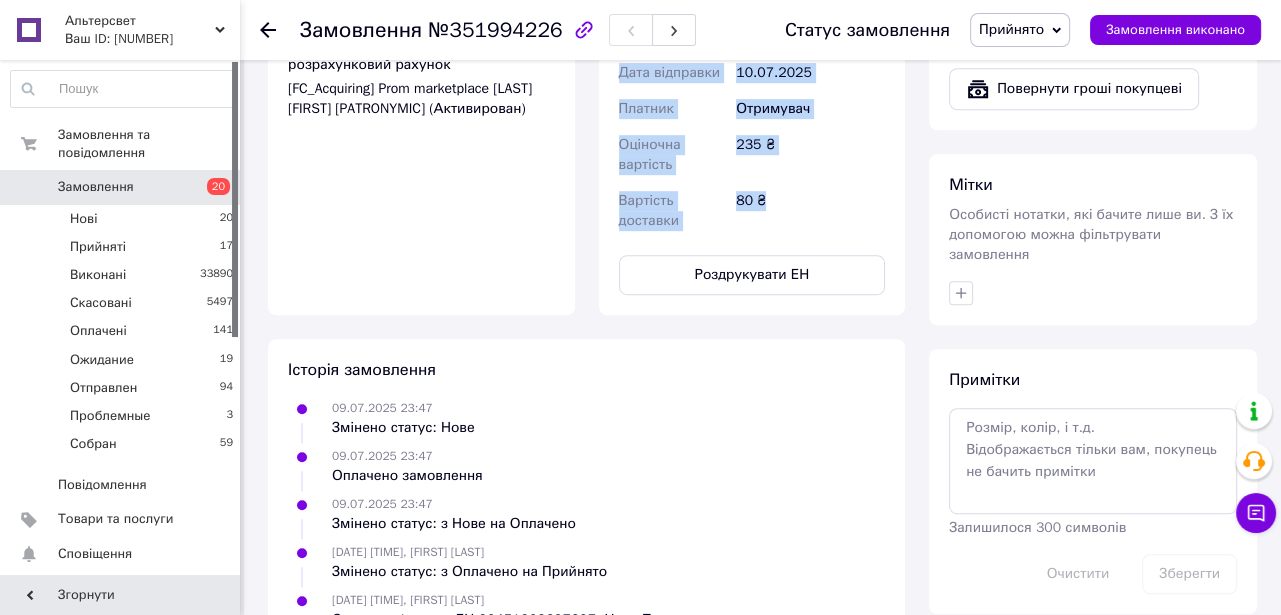 drag, startPoint x: 645, startPoint y: 128, endPoint x: 781, endPoint y: 295, distance: 215.37177 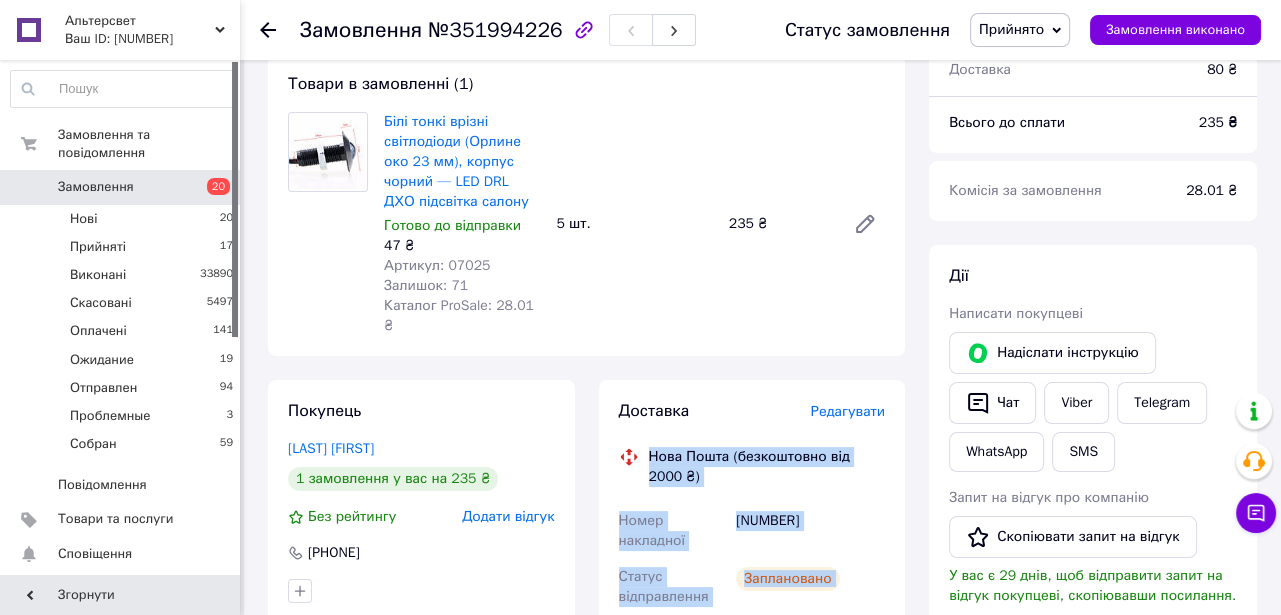 scroll, scrollTop: 0, scrollLeft: 0, axis: both 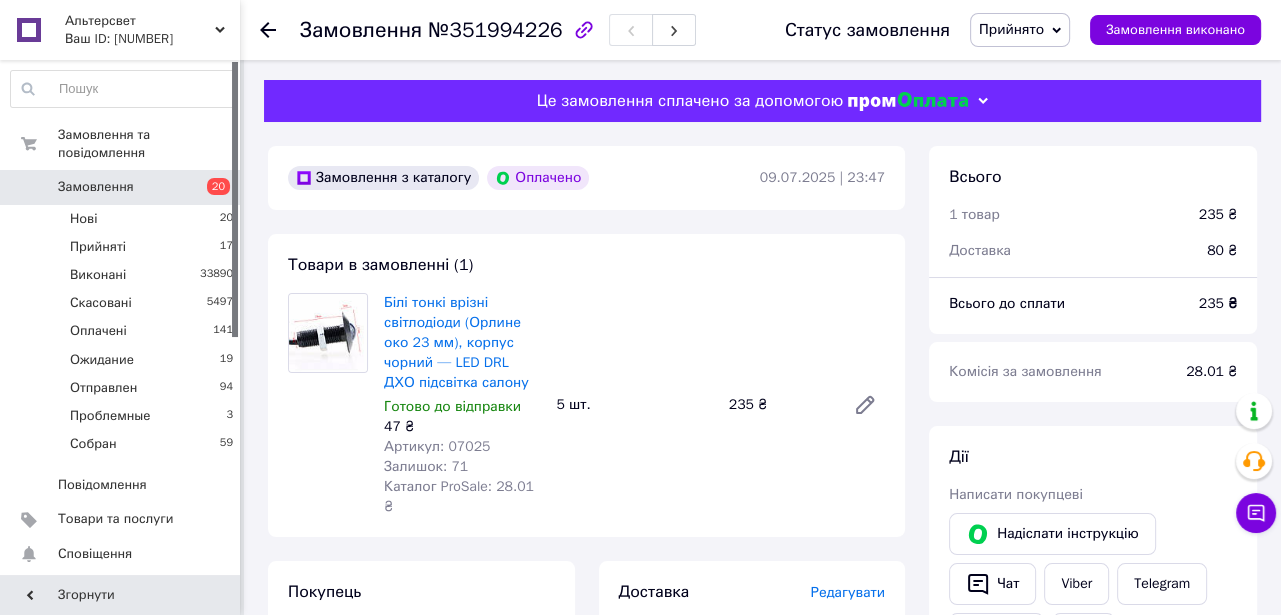 click on "Прийнято" at bounding box center [1020, 30] 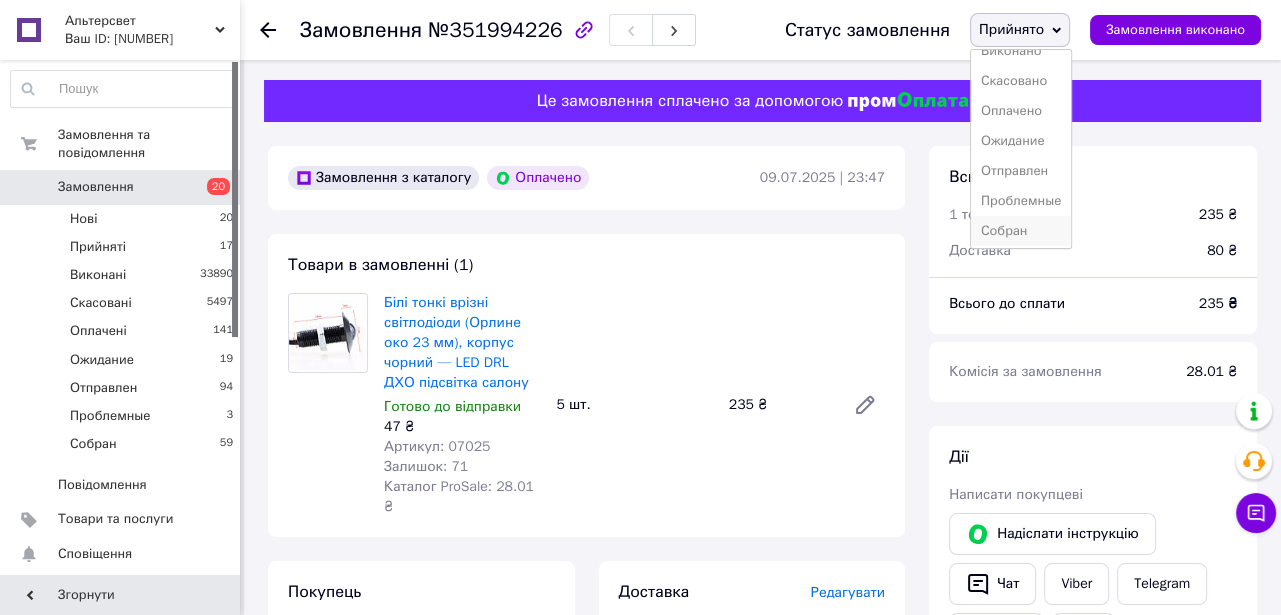 scroll, scrollTop: 39, scrollLeft: 0, axis: vertical 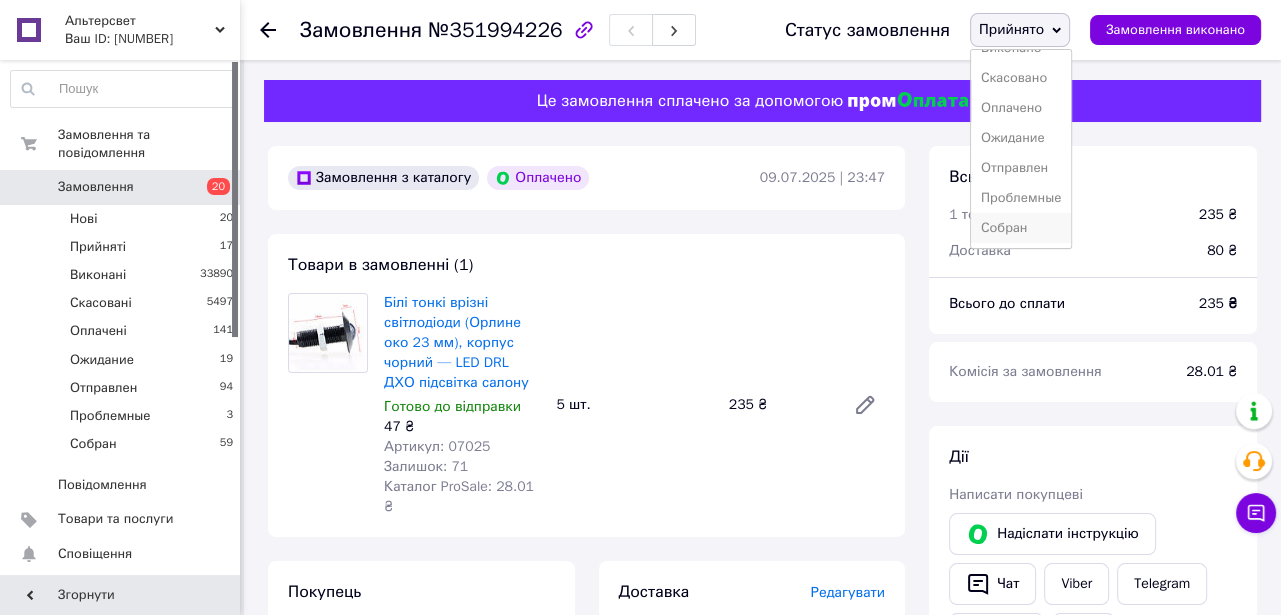 click on "Собран" at bounding box center (1021, 228) 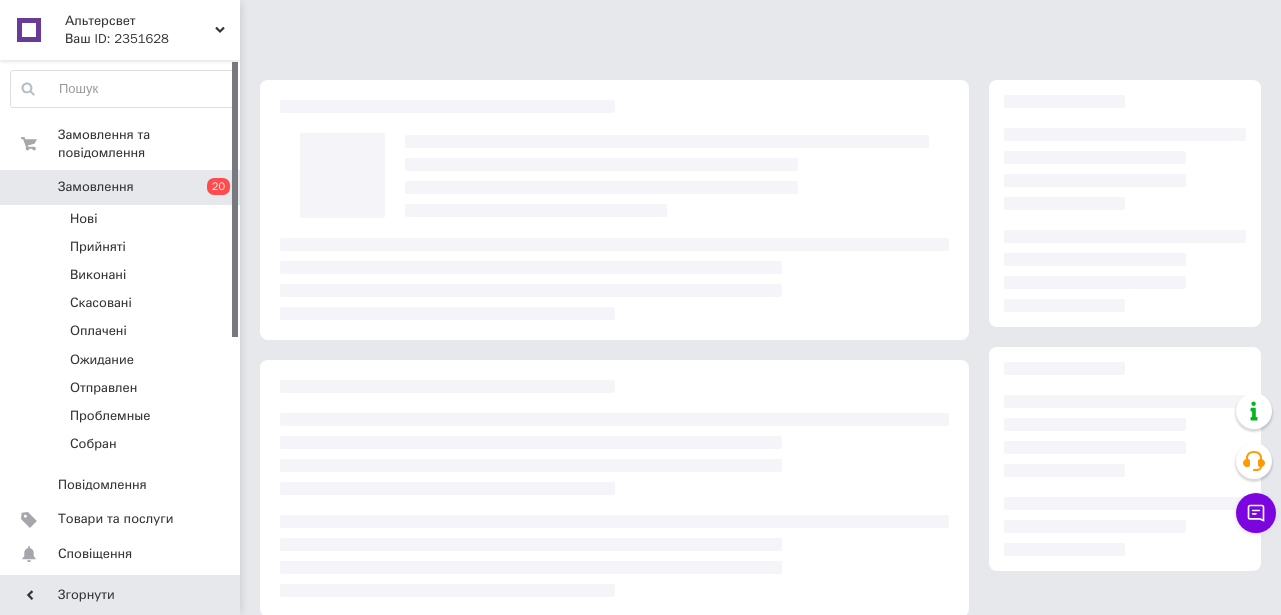 scroll, scrollTop: 0, scrollLeft: 0, axis: both 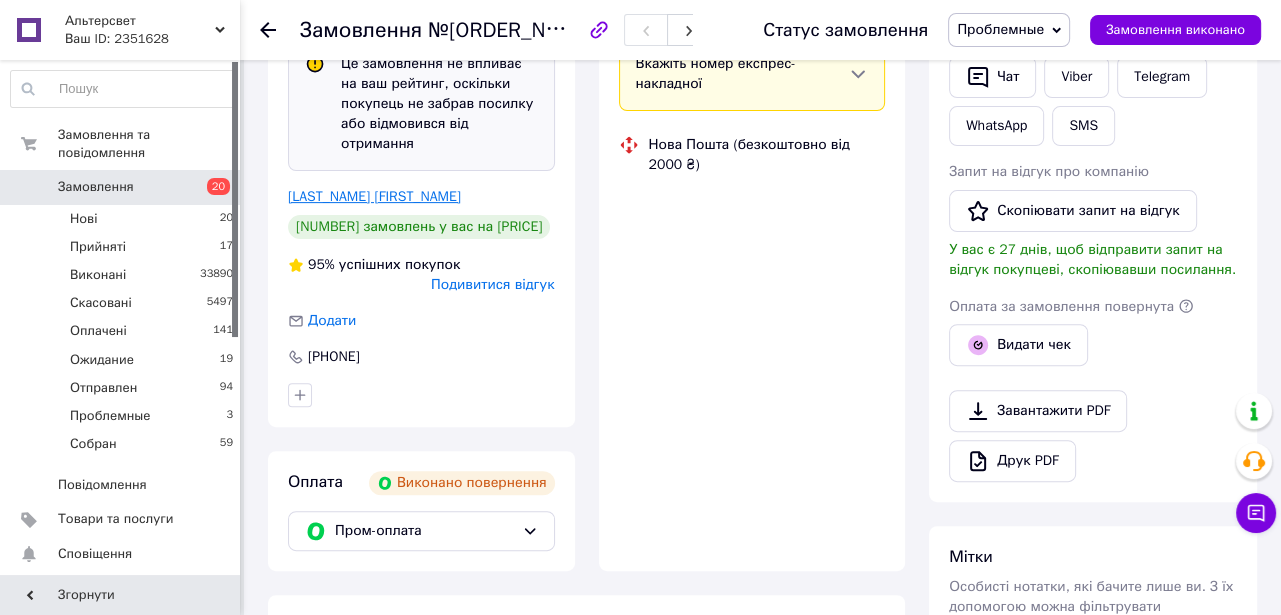 click on "[LAST_NAME] [FIRST_NAME]" at bounding box center (374, 196) 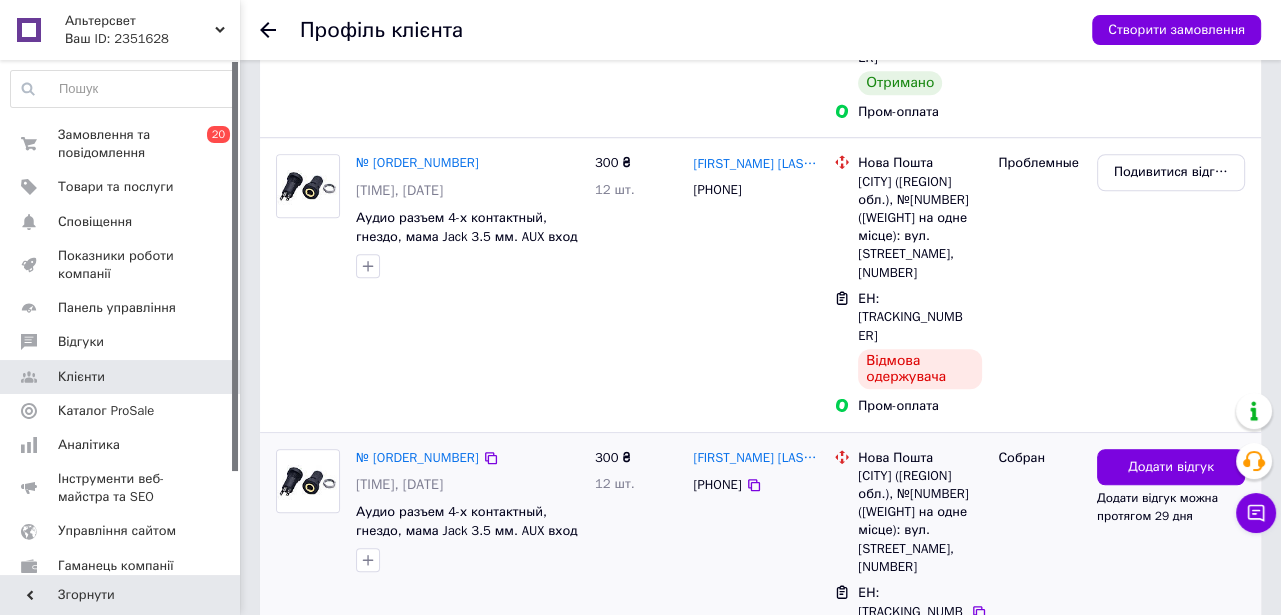 scroll, scrollTop: 1363, scrollLeft: 0, axis: vertical 